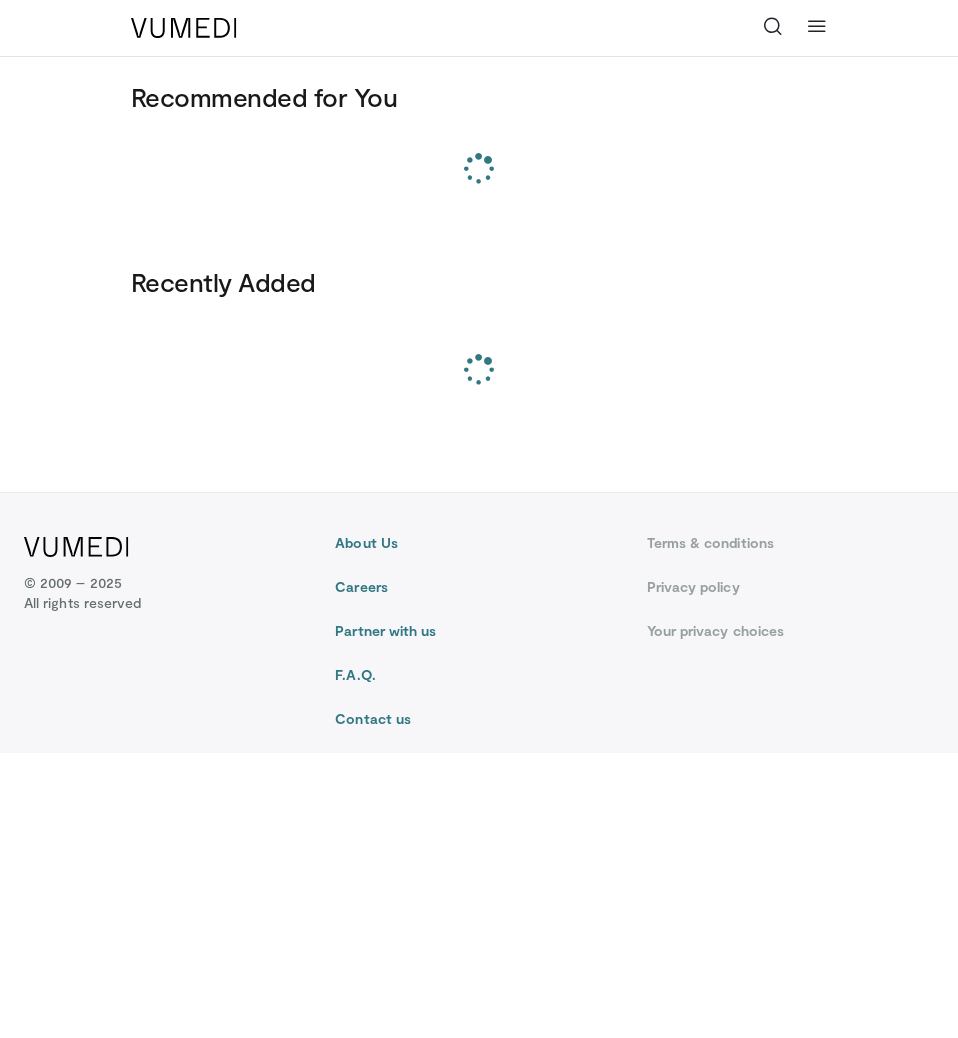 scroll, scrollTop: 0, scrollLeft: 0, axis: both 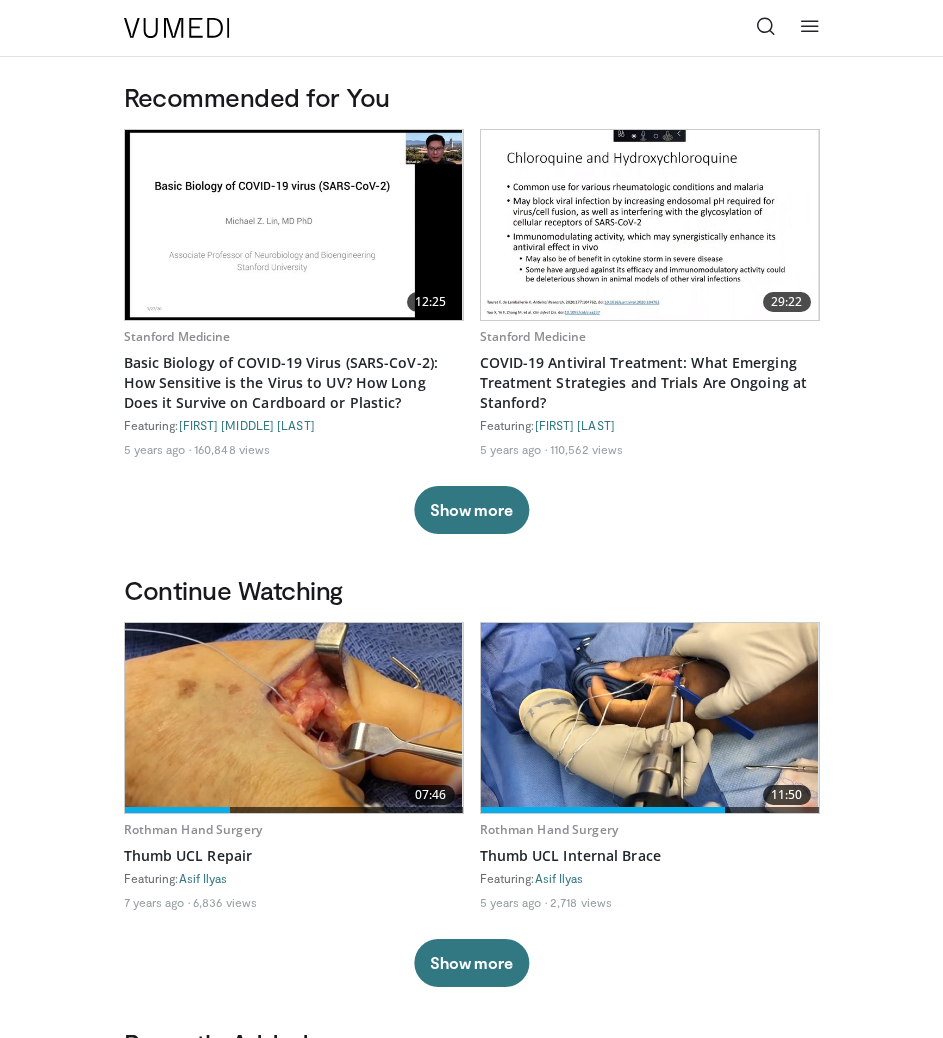 click at bounding box center (766, 26) 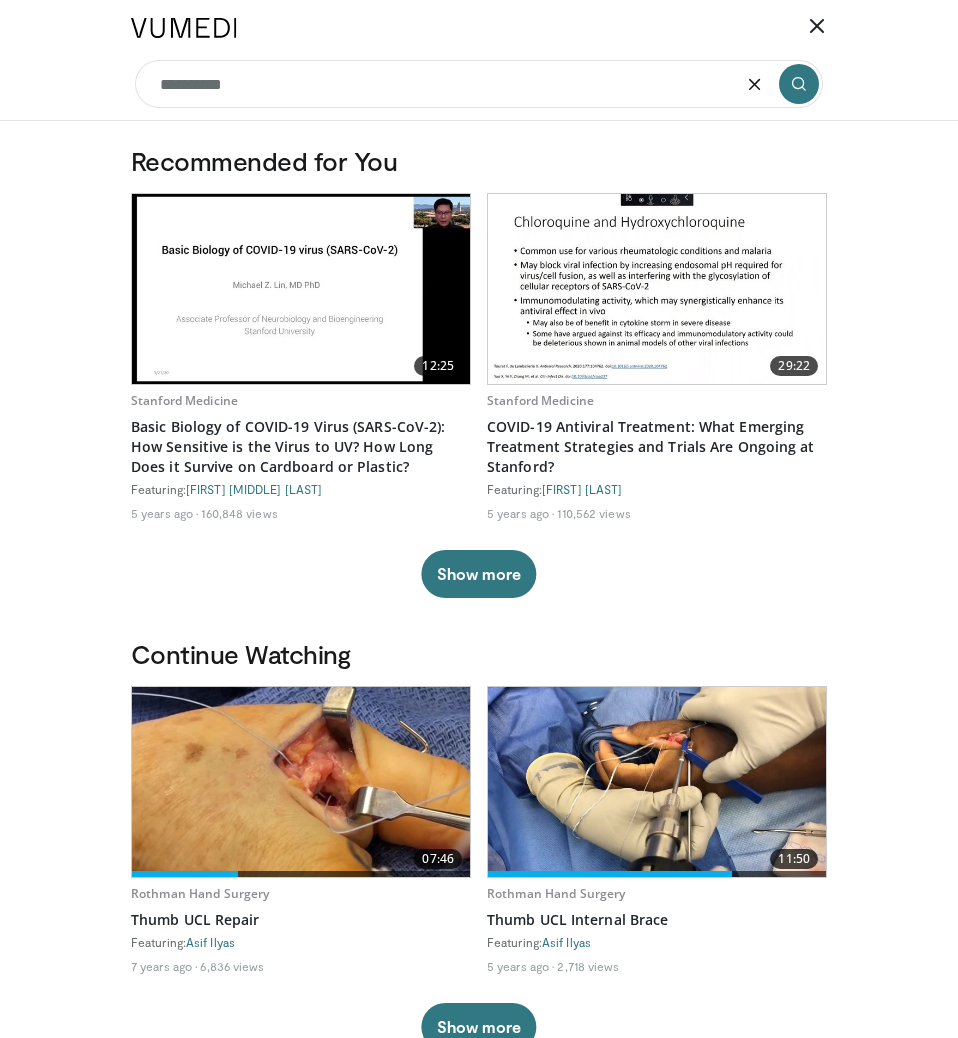 type on "*********" 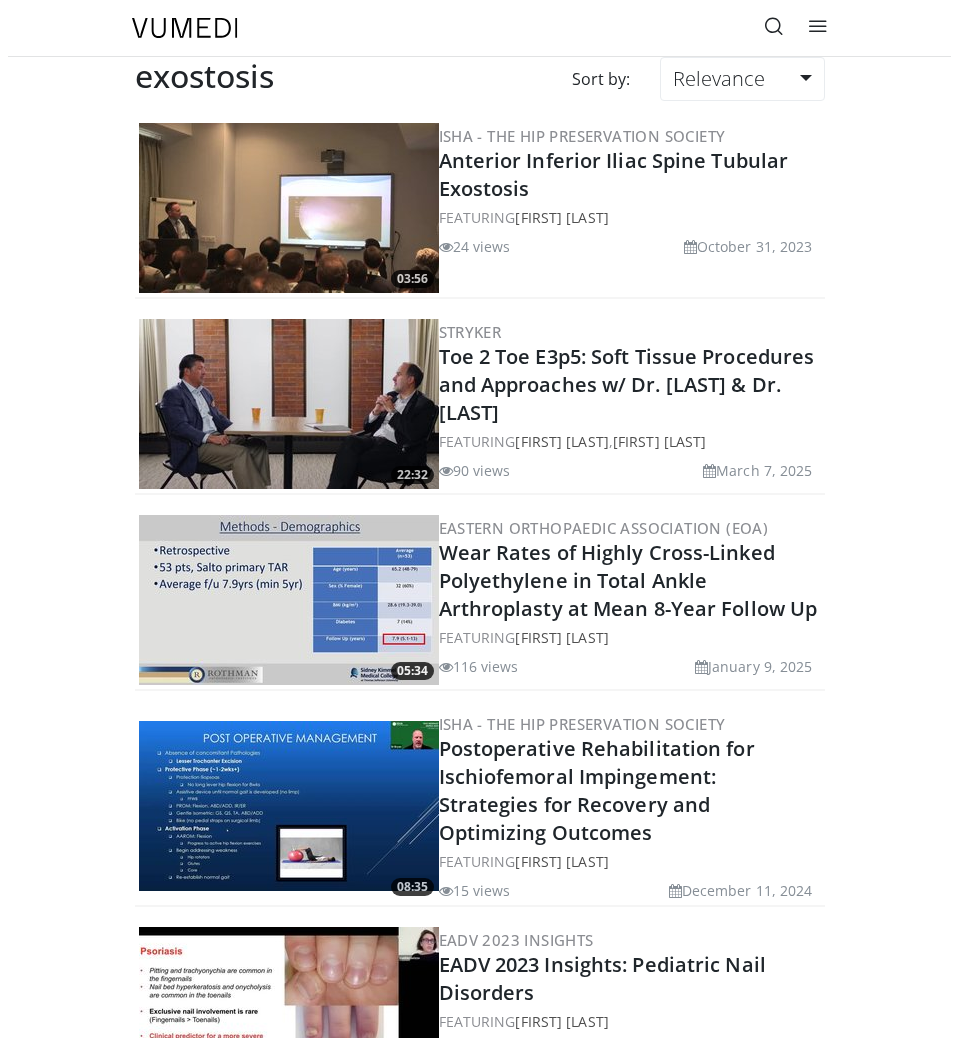scroll, scrollTop: 0, scrollLeft: 0, axis: both 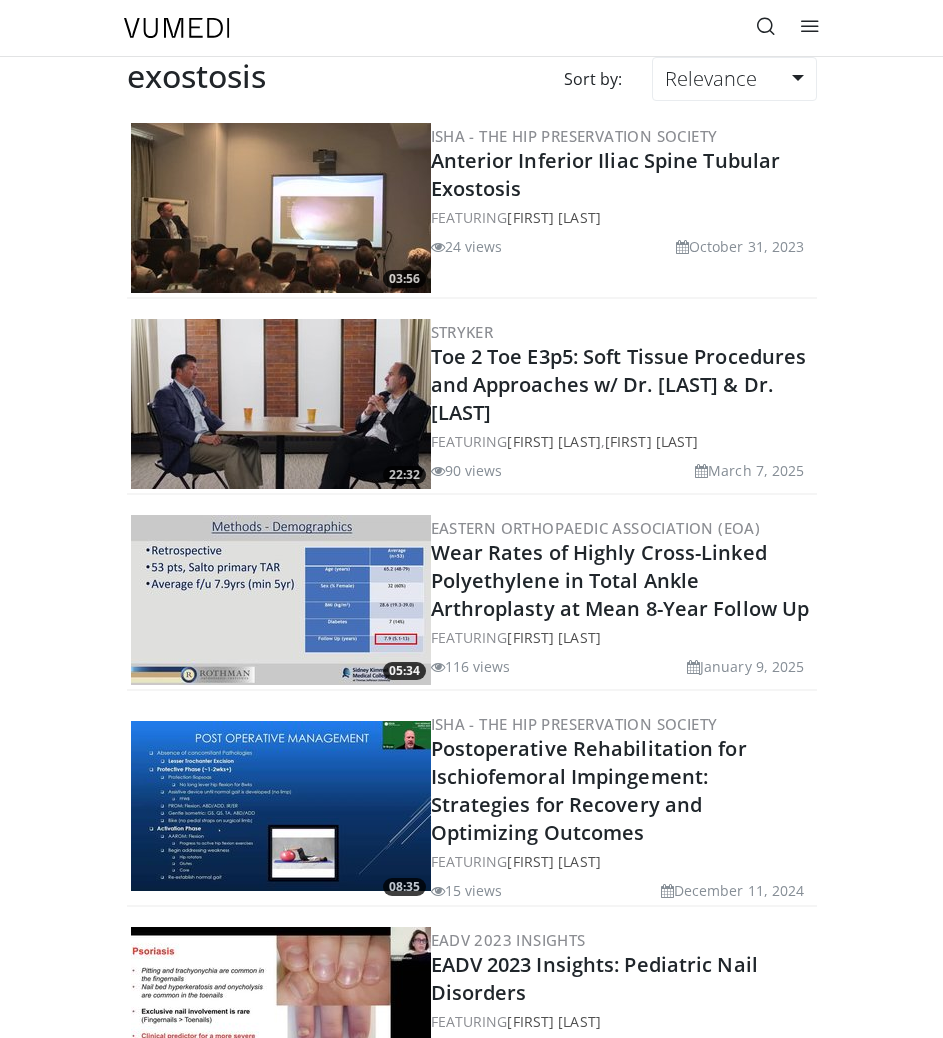 click at bounding box center (766, 26) 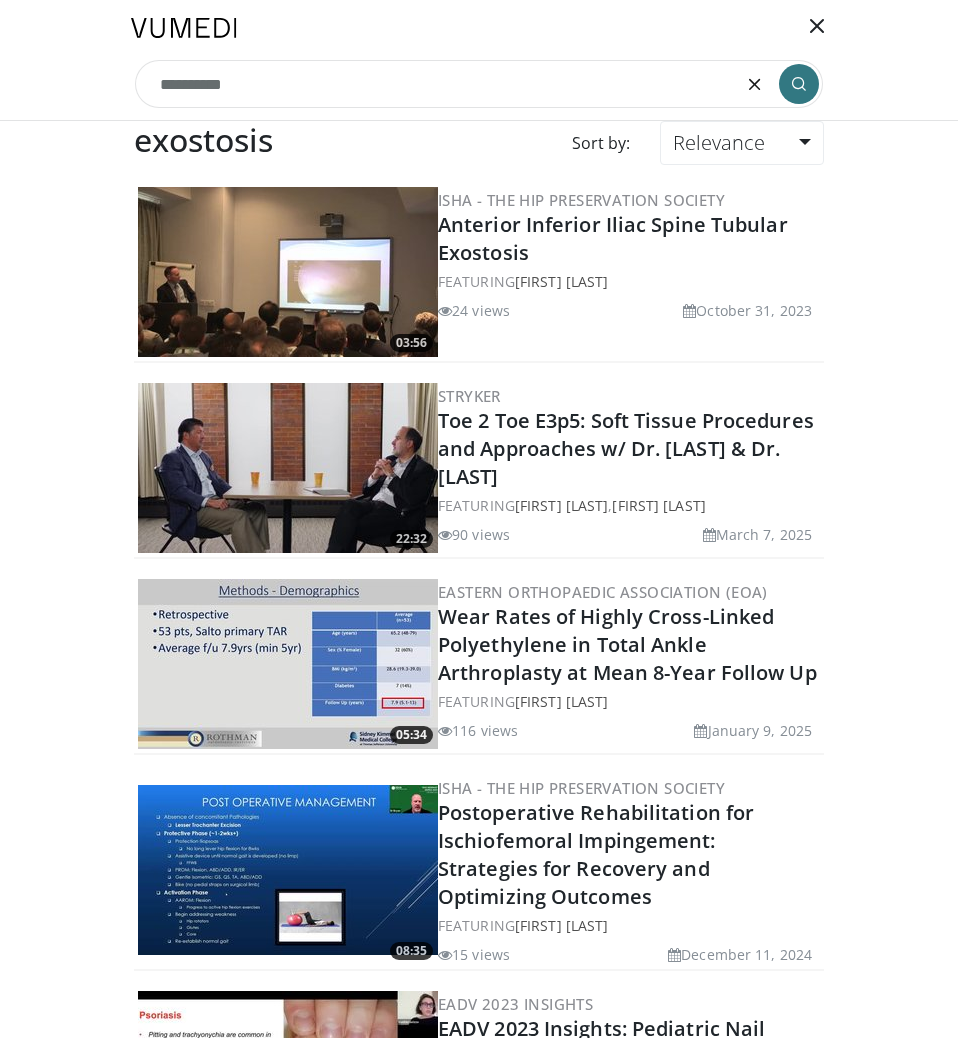 click on "*********" at bounding box center [479, 84] 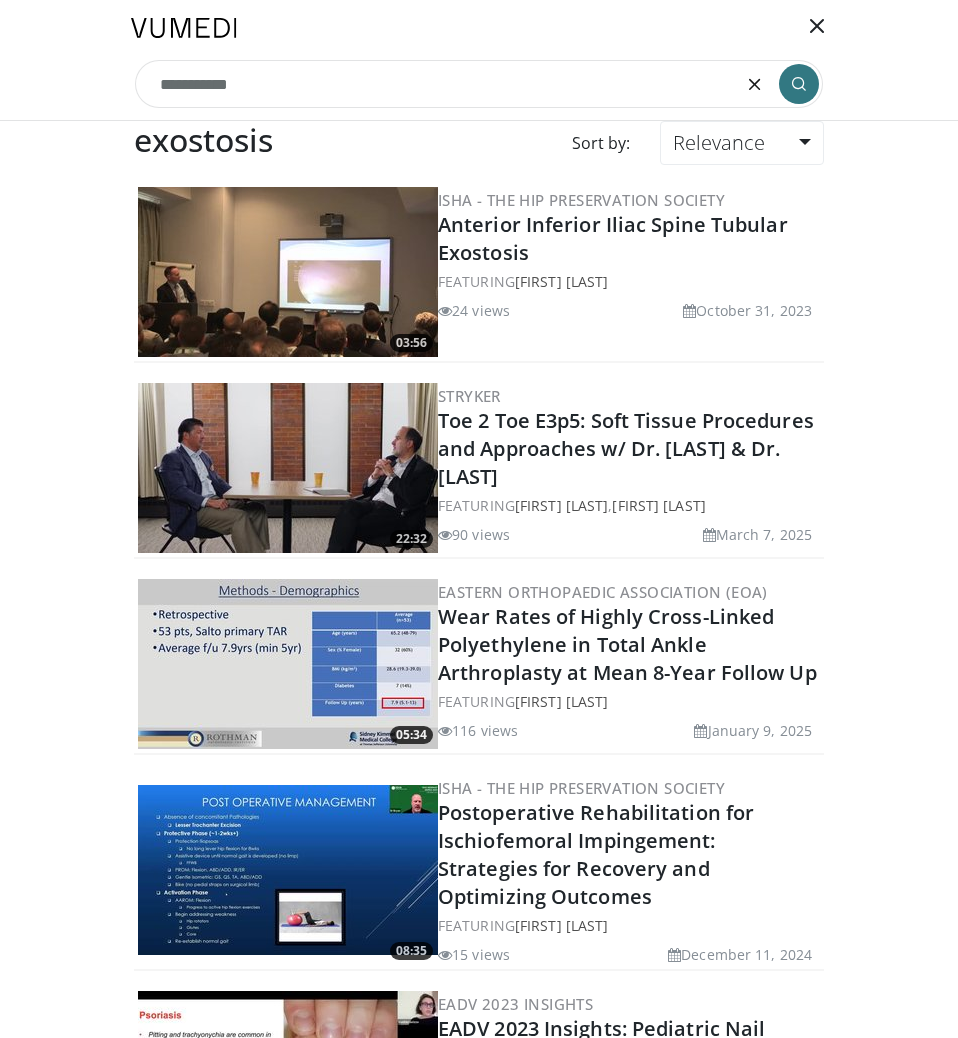 type on "**********" 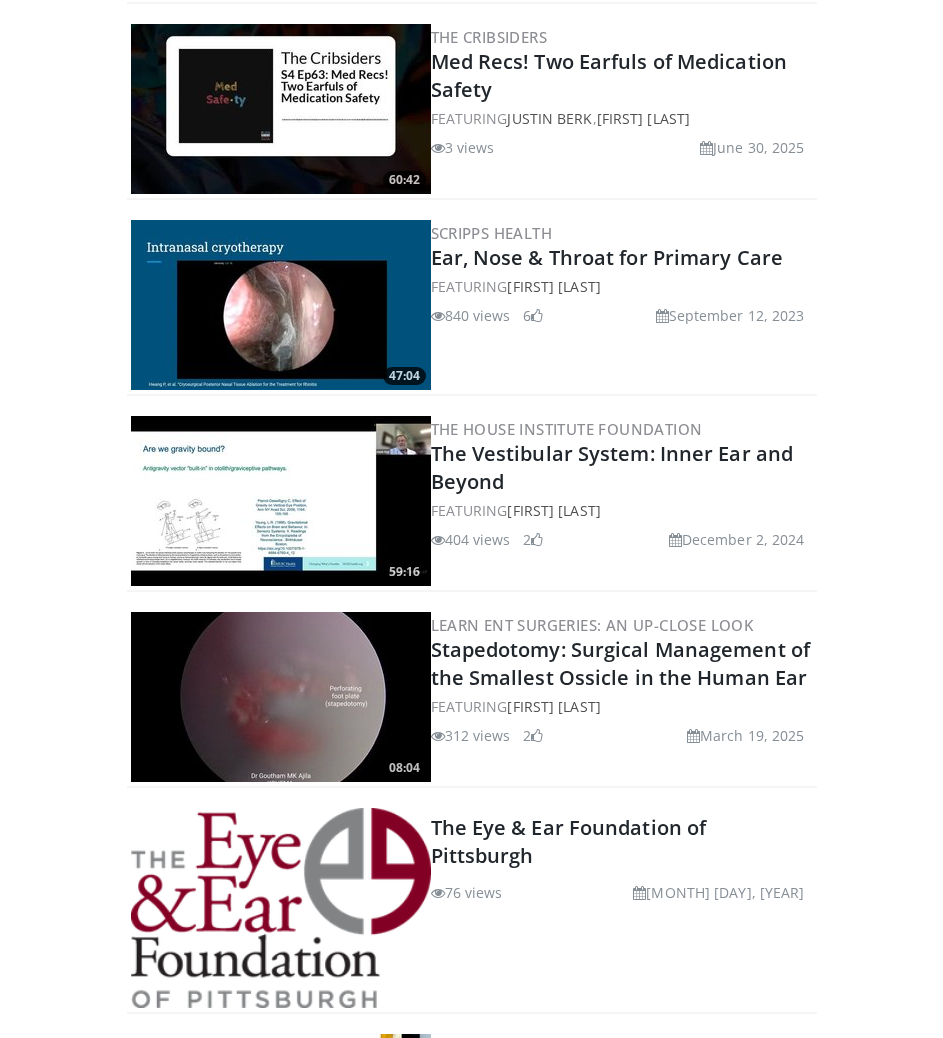 scroll, scrollTop: 300, scrollLeft: 0, axis: vertical 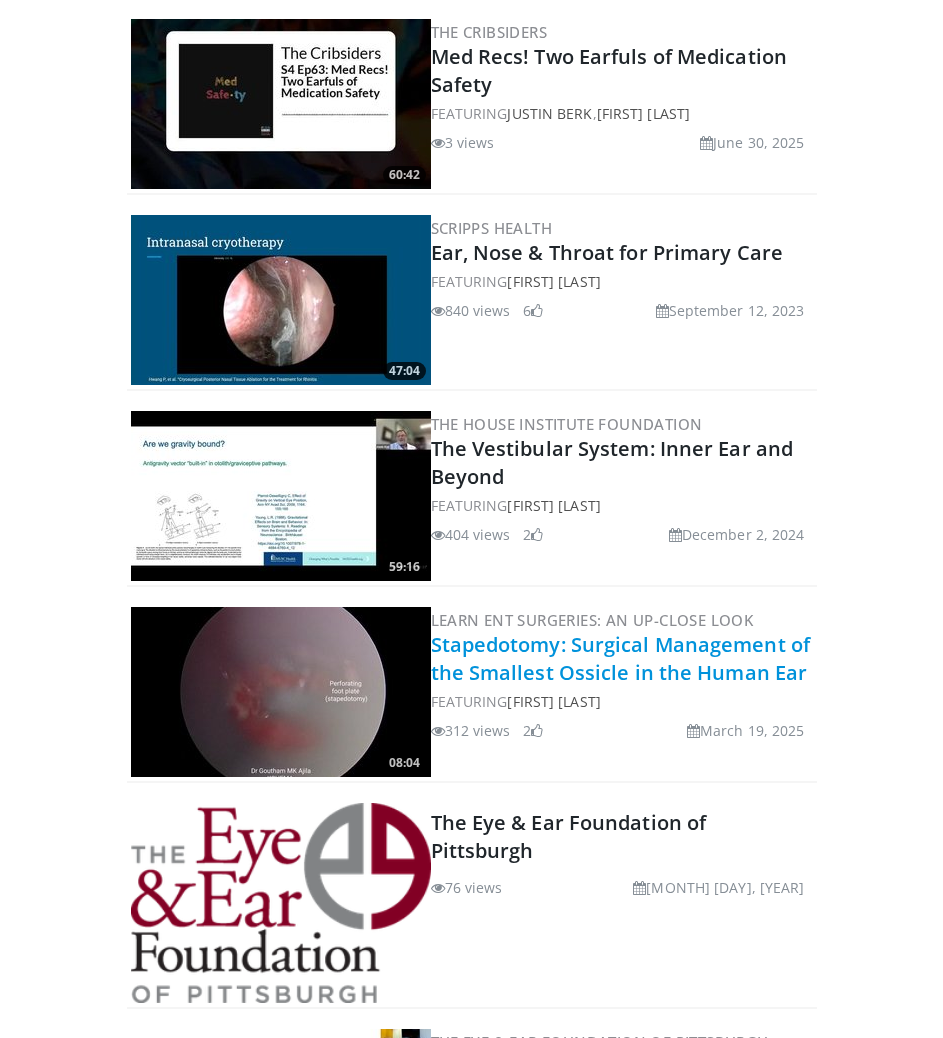 click on "Stapedotomy: Surgical Management of the Smallest Ossicle in the Human Ear" at bounding box center (621, 658) 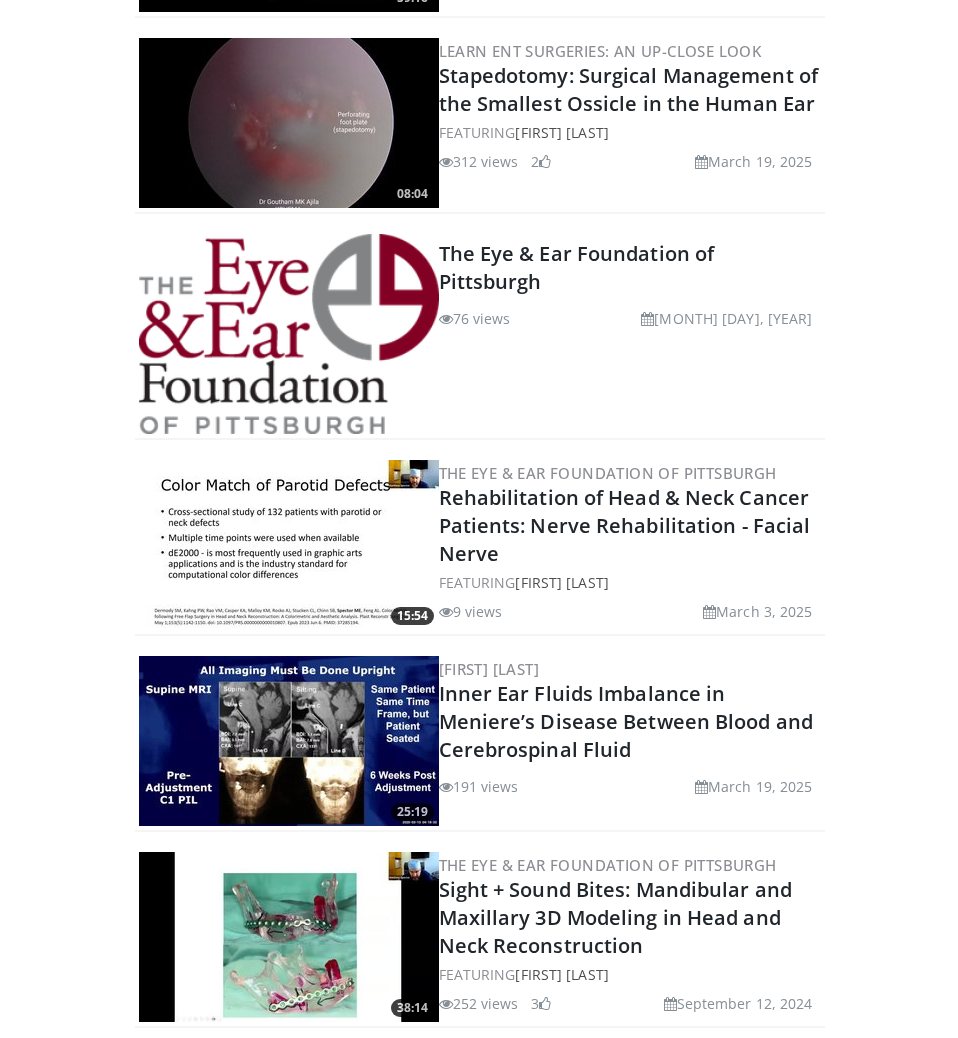 scroll, scrollTop: 0, scrollLeft: 0, axis: both 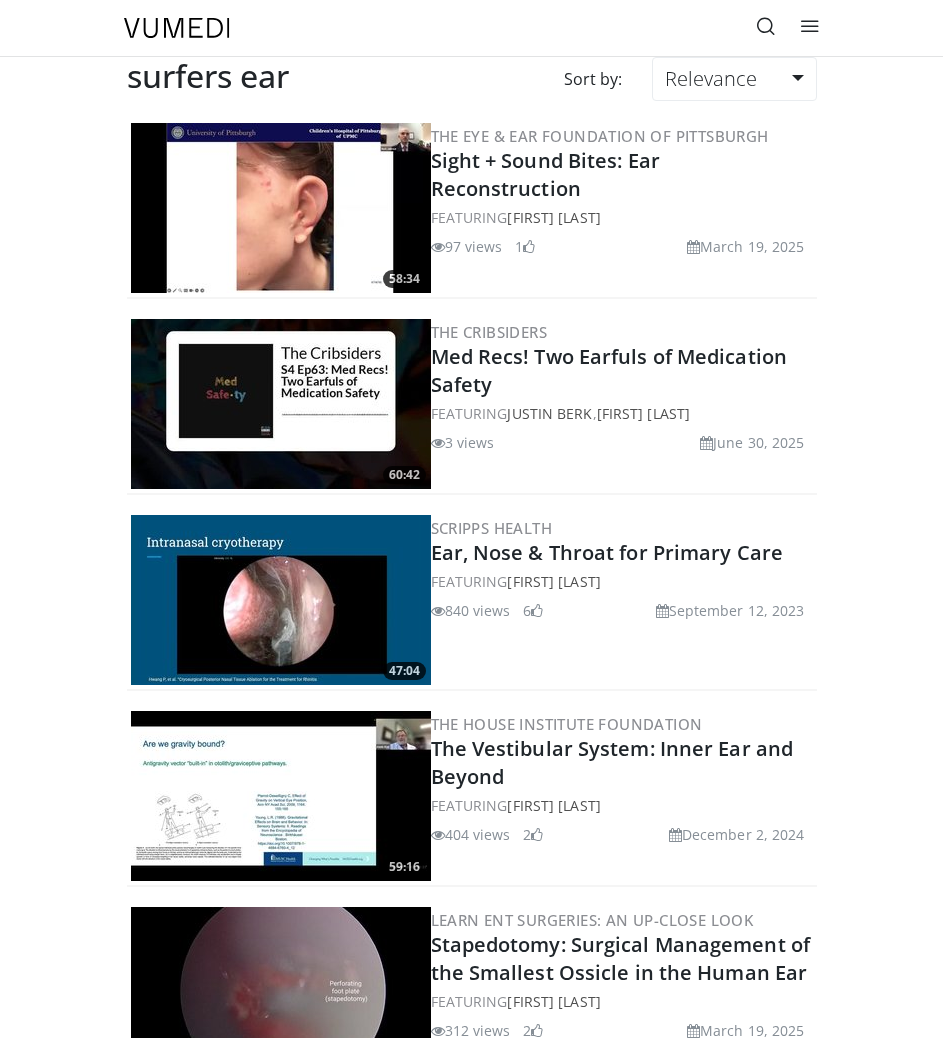 click at bounding box center [766, 26] 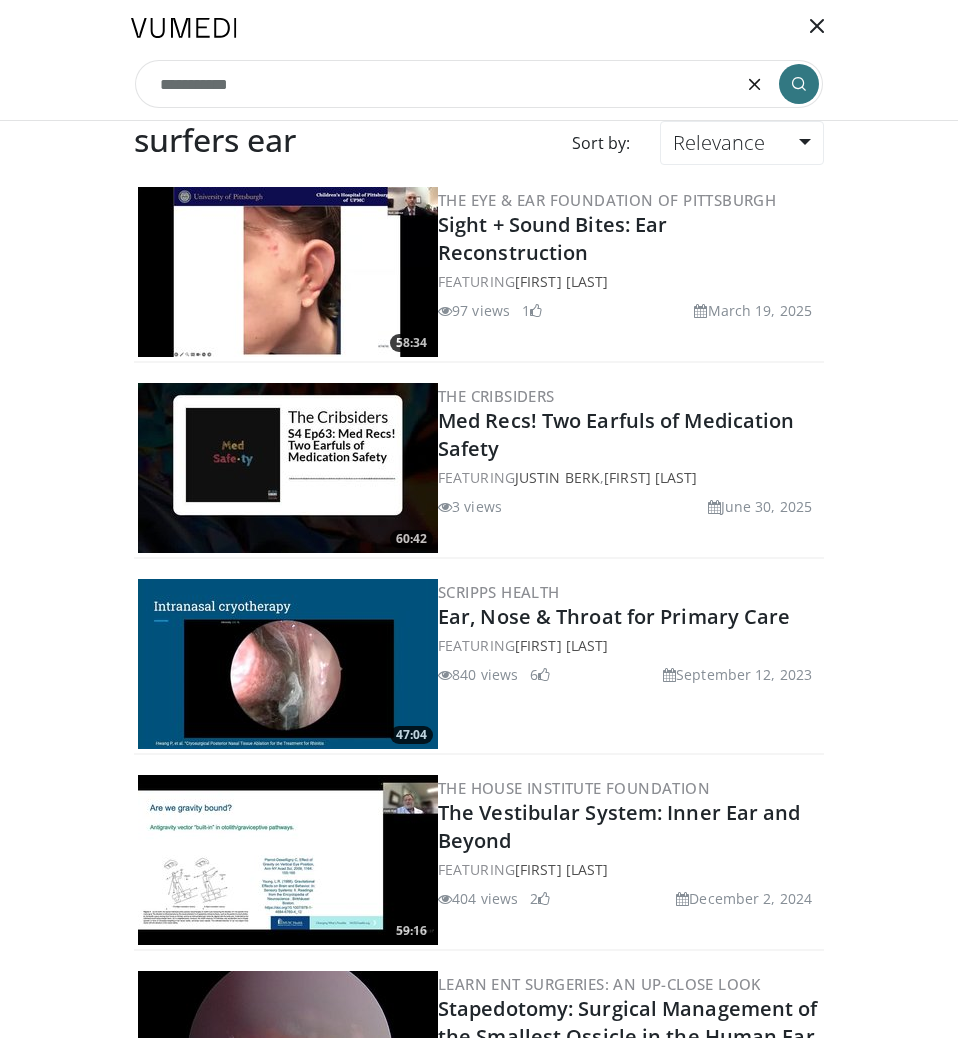 drag, startPoint x: 279, startPoint y: 92, endPoint x: 31, endPoint y: 76, distance: 248.5156 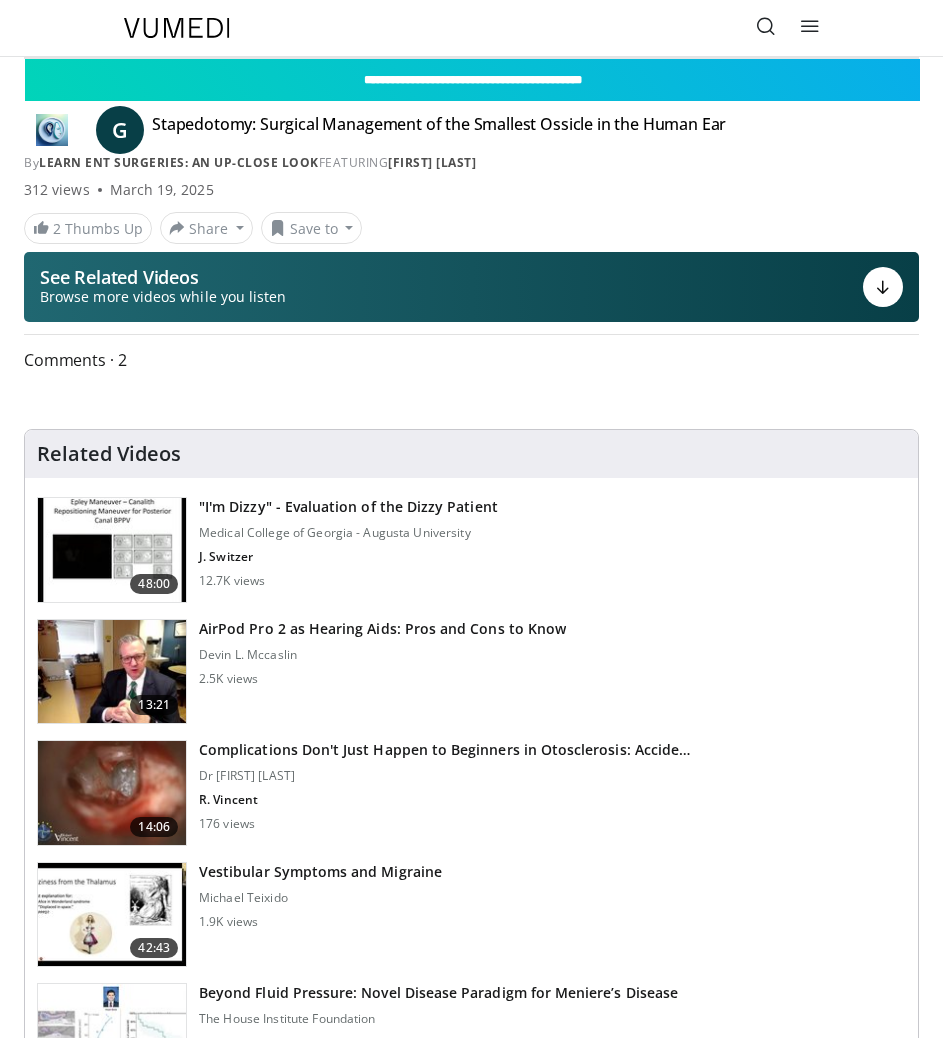 scroll, scrollTop: 0, scrollLeft: 0, axis: both 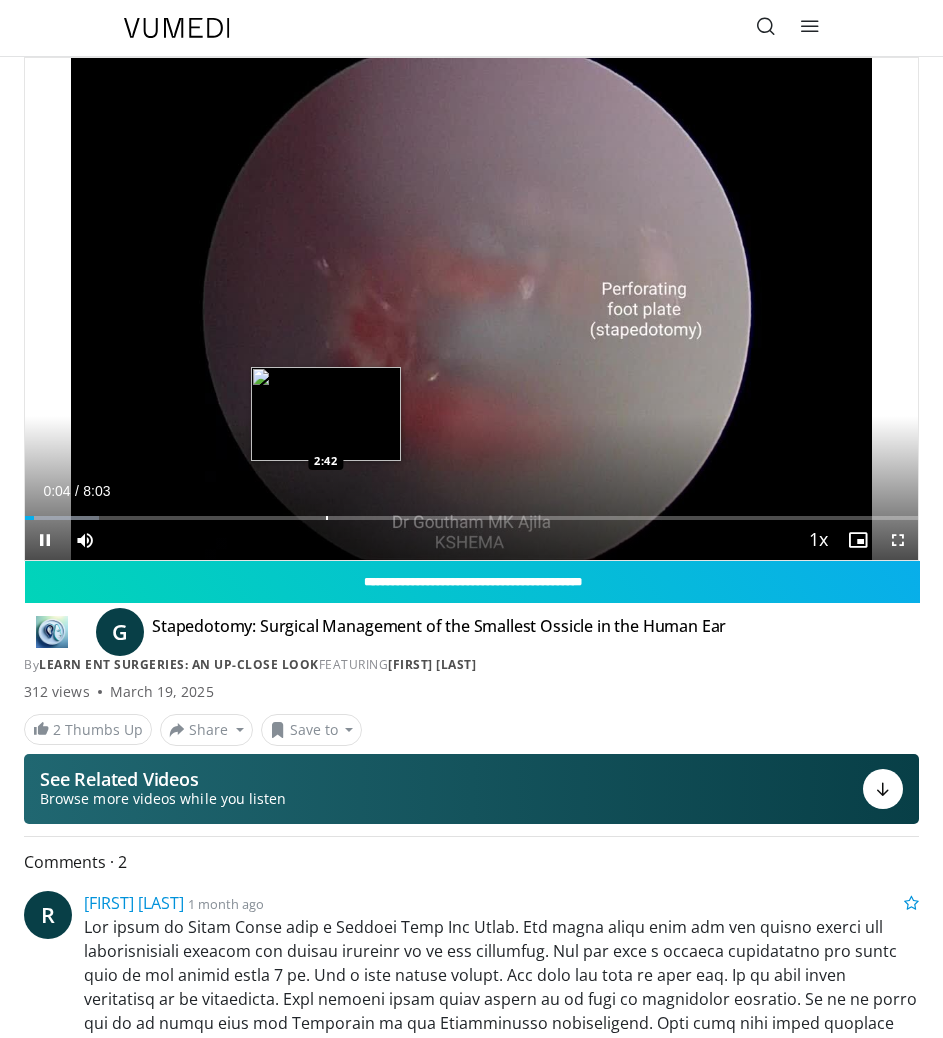 click on "Loaded :  8.25% 0:04 2:42" at bounding box center [471, 510] 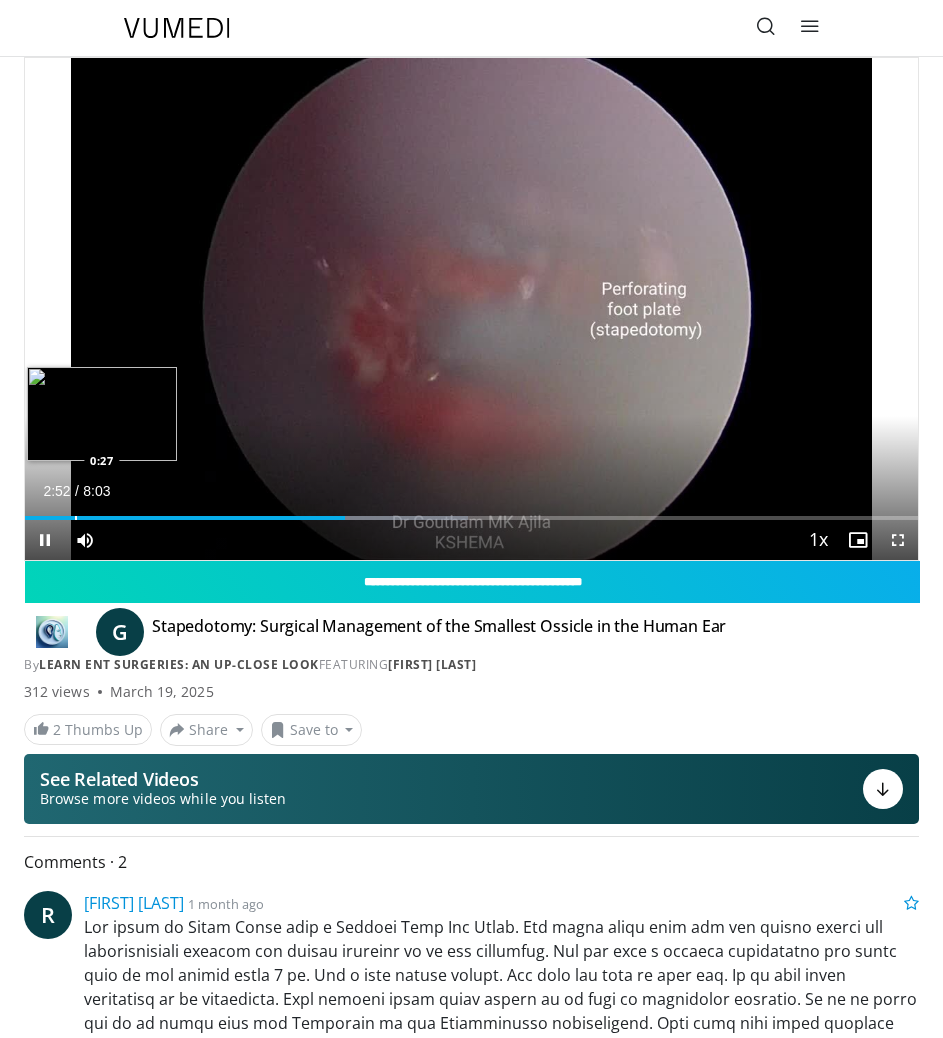 click on "Loaded :  49.57% 2:52 0:27" at bounding box center (471, 510) 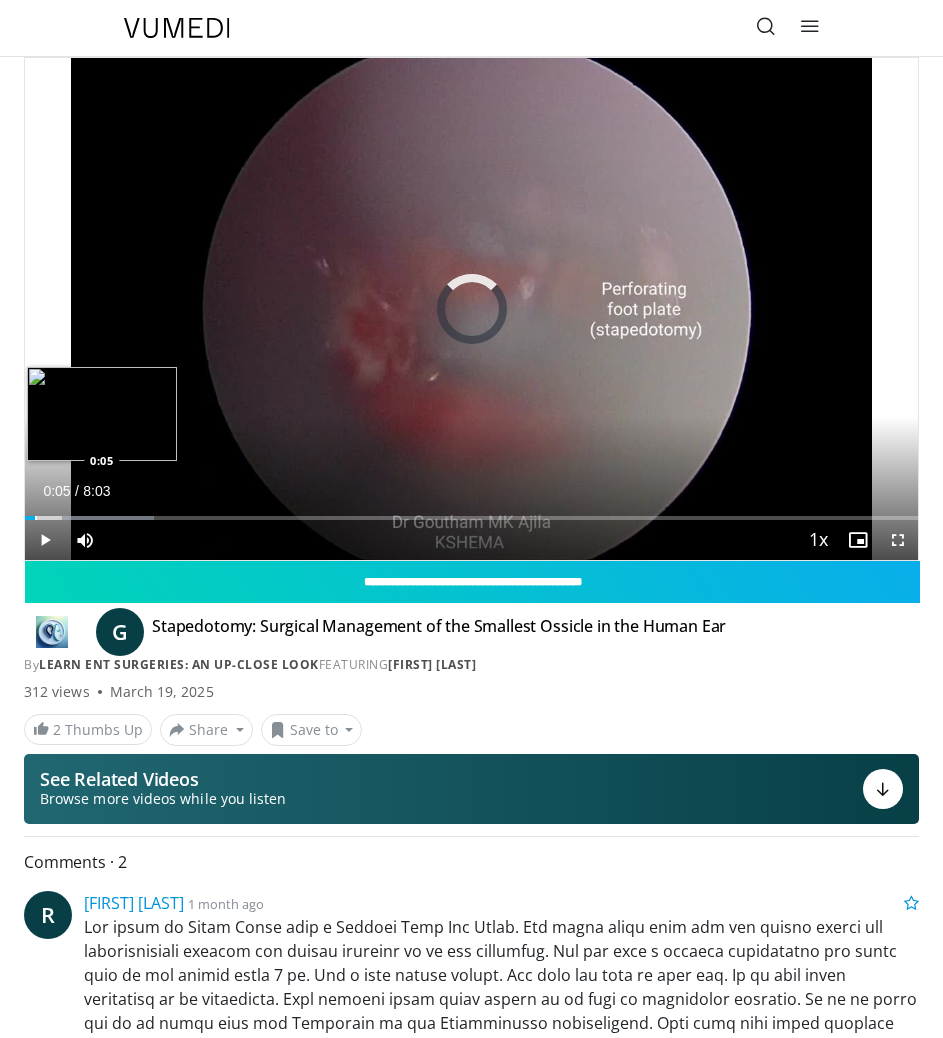 click on "Loaded :  14.48% 0:05 0:05" at bounding box center (471, 510) 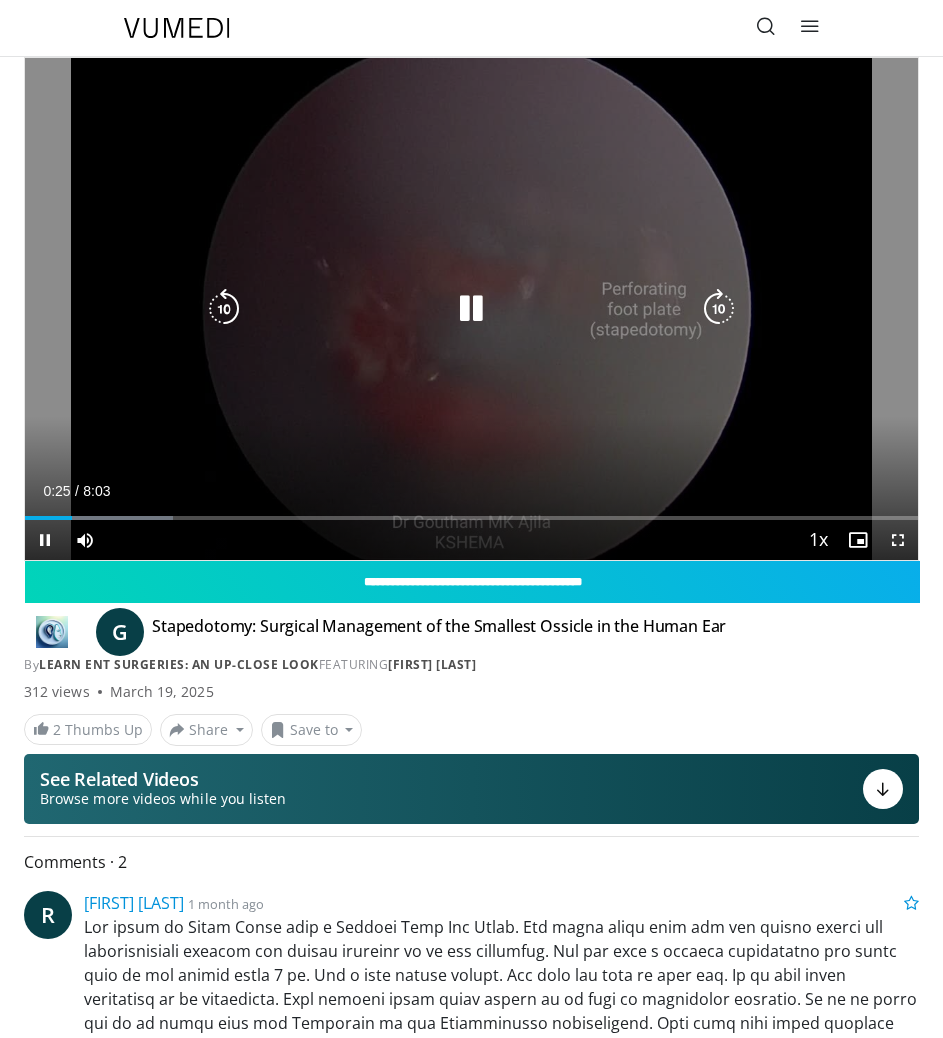 click on "10 seconds
Tap to unmute" at bounding box center [471, 309] 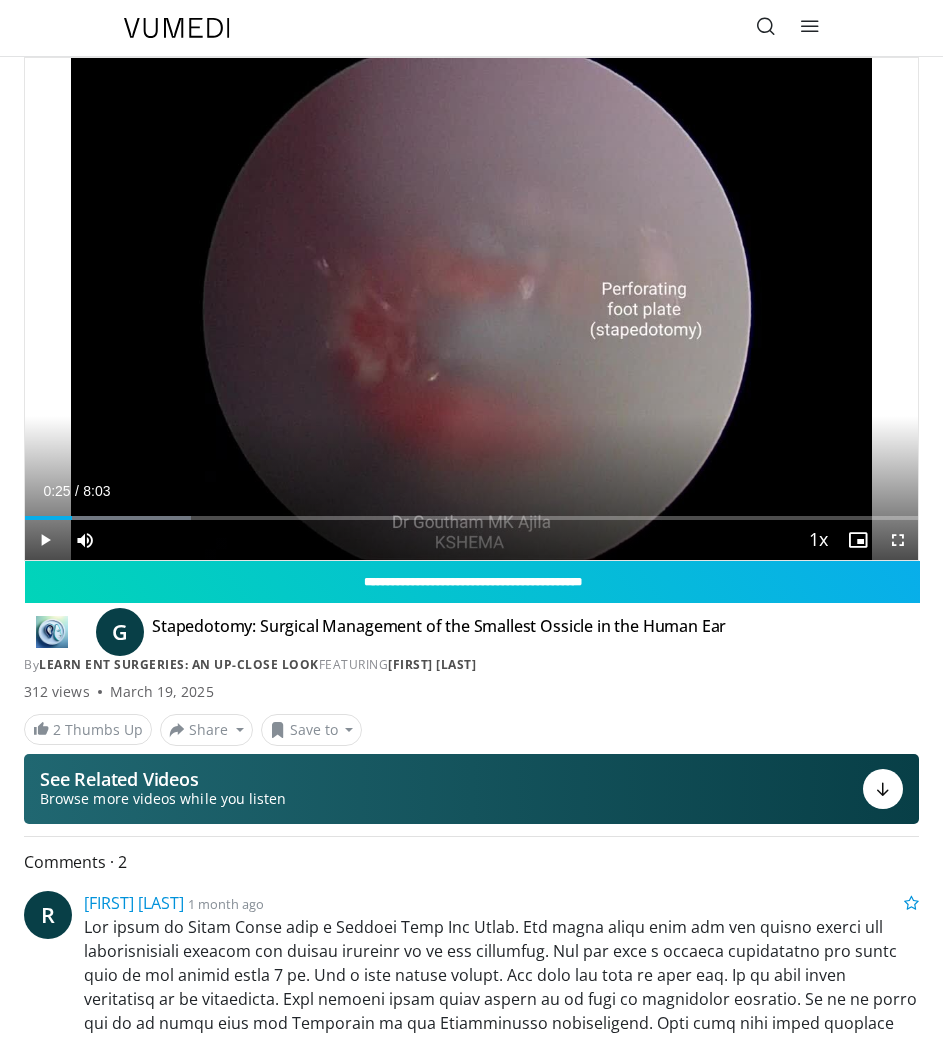 scroll, scrollTop: 400, scrollLeft: 0, axis: vertical 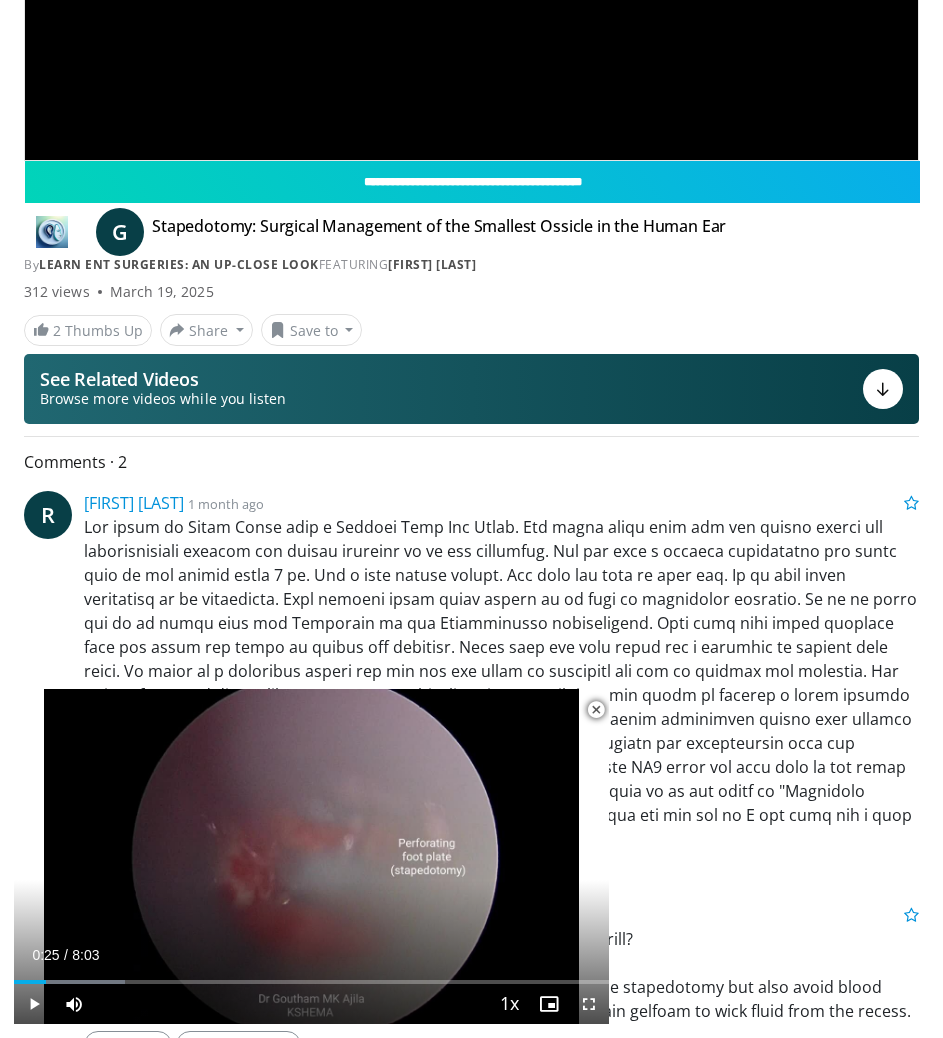 click at bounding box center [596, 710] 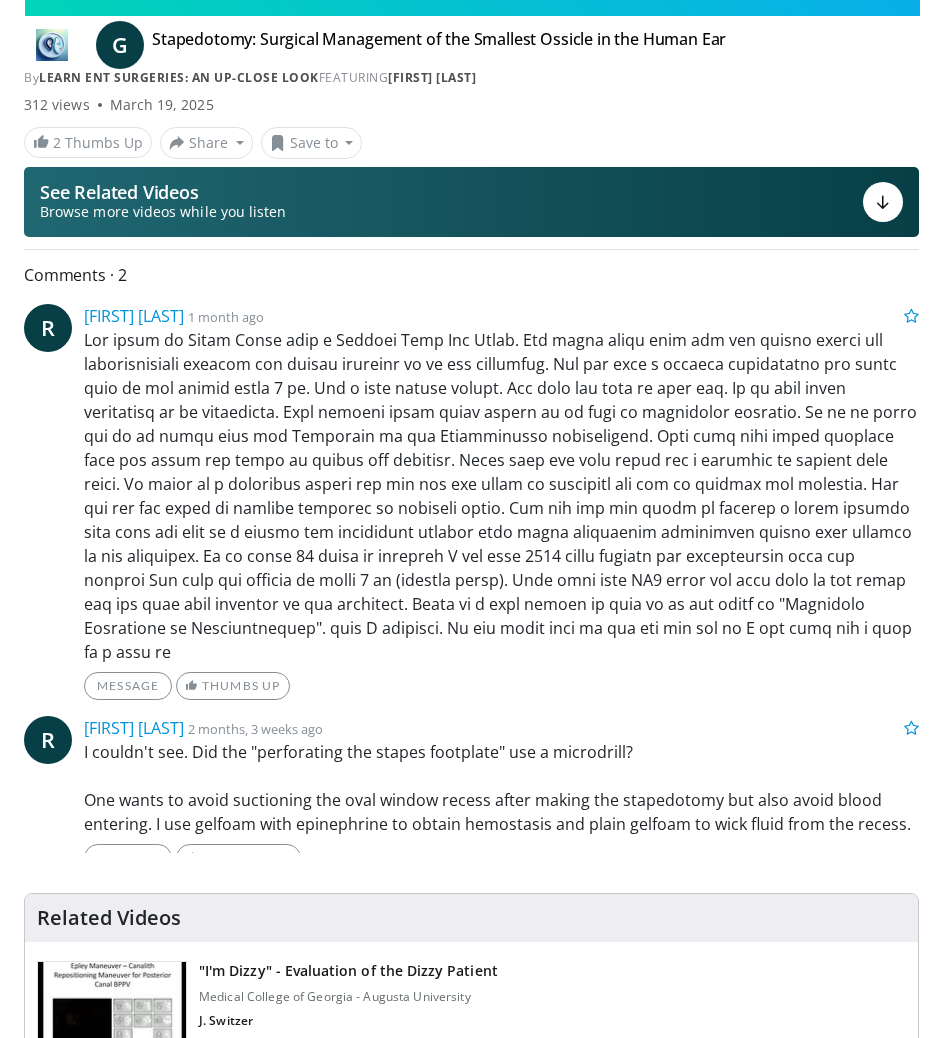 scroll, scrollTop: 600, scrollLeft: 0, axis: vertical 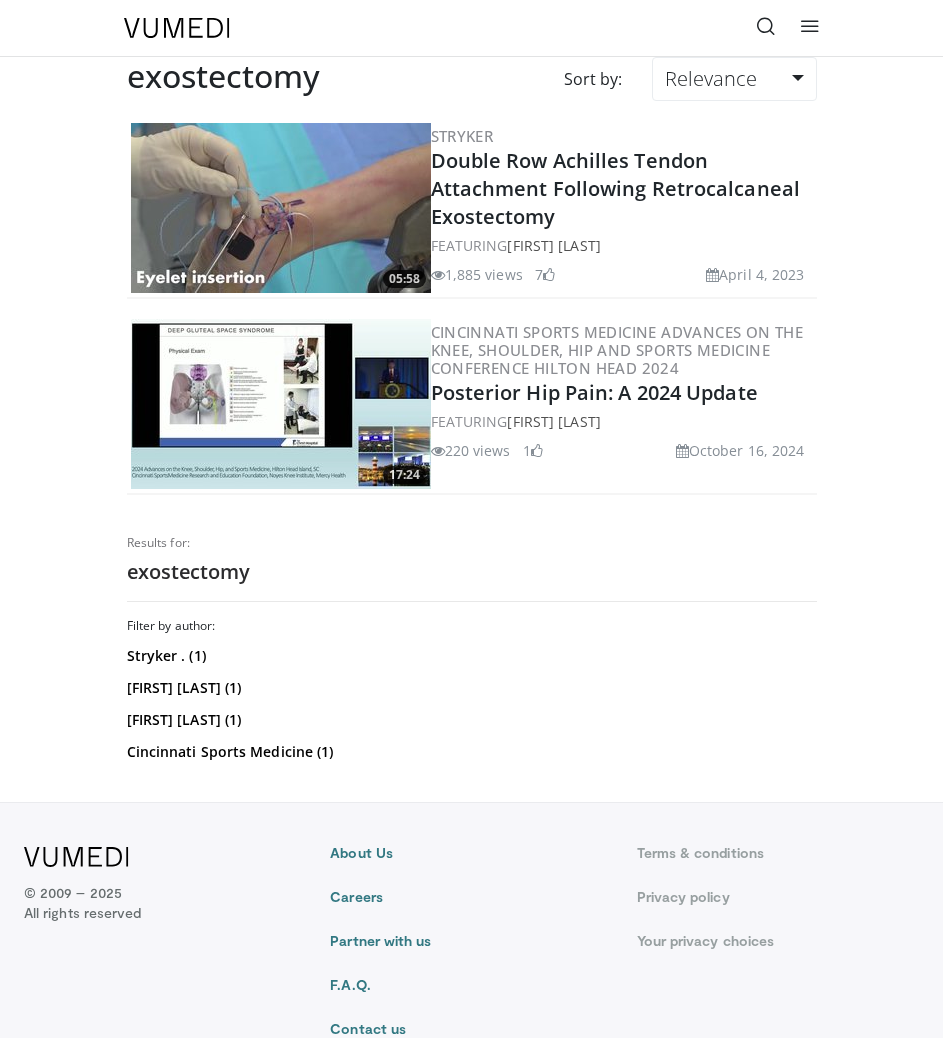 click at bounding box center [766, 26] 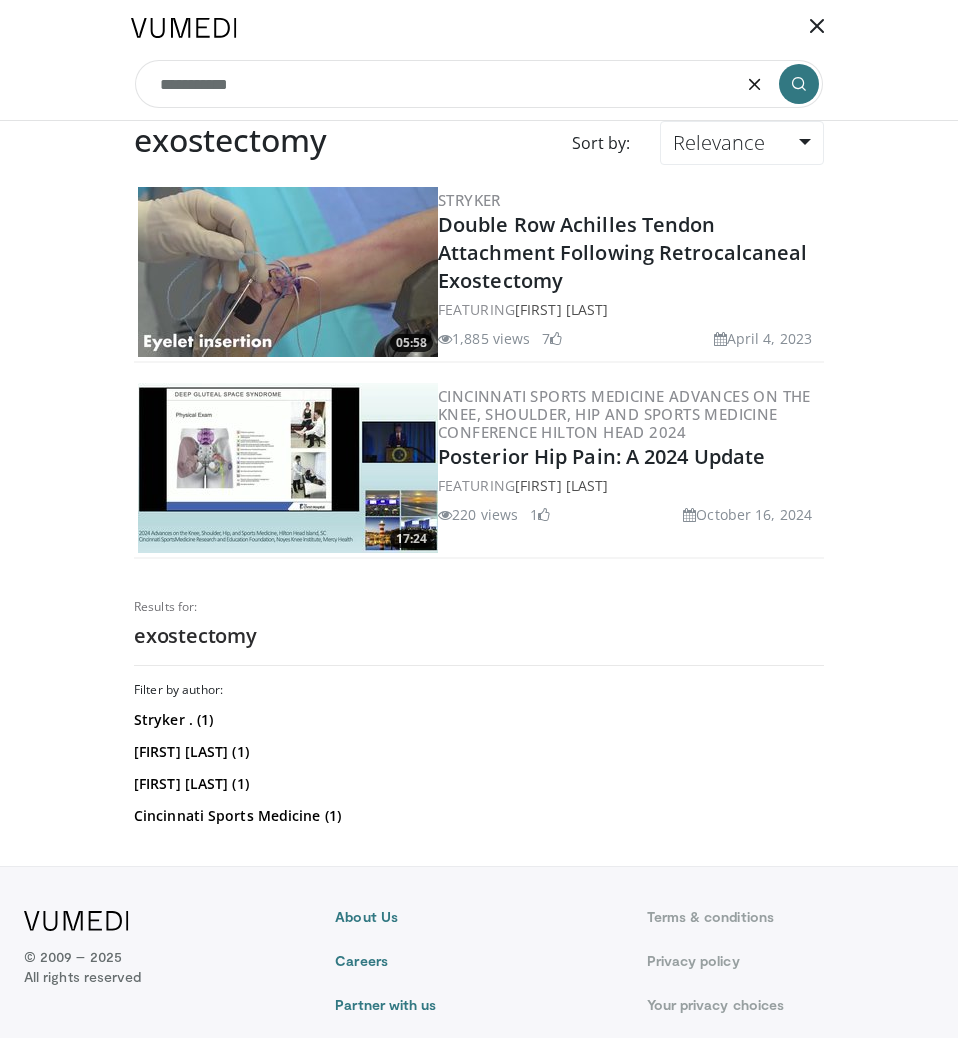 drag, startPoint x: 363, startPoint y: 95, endPoint x: 35, endPoint y: 58, distance: 330.0803 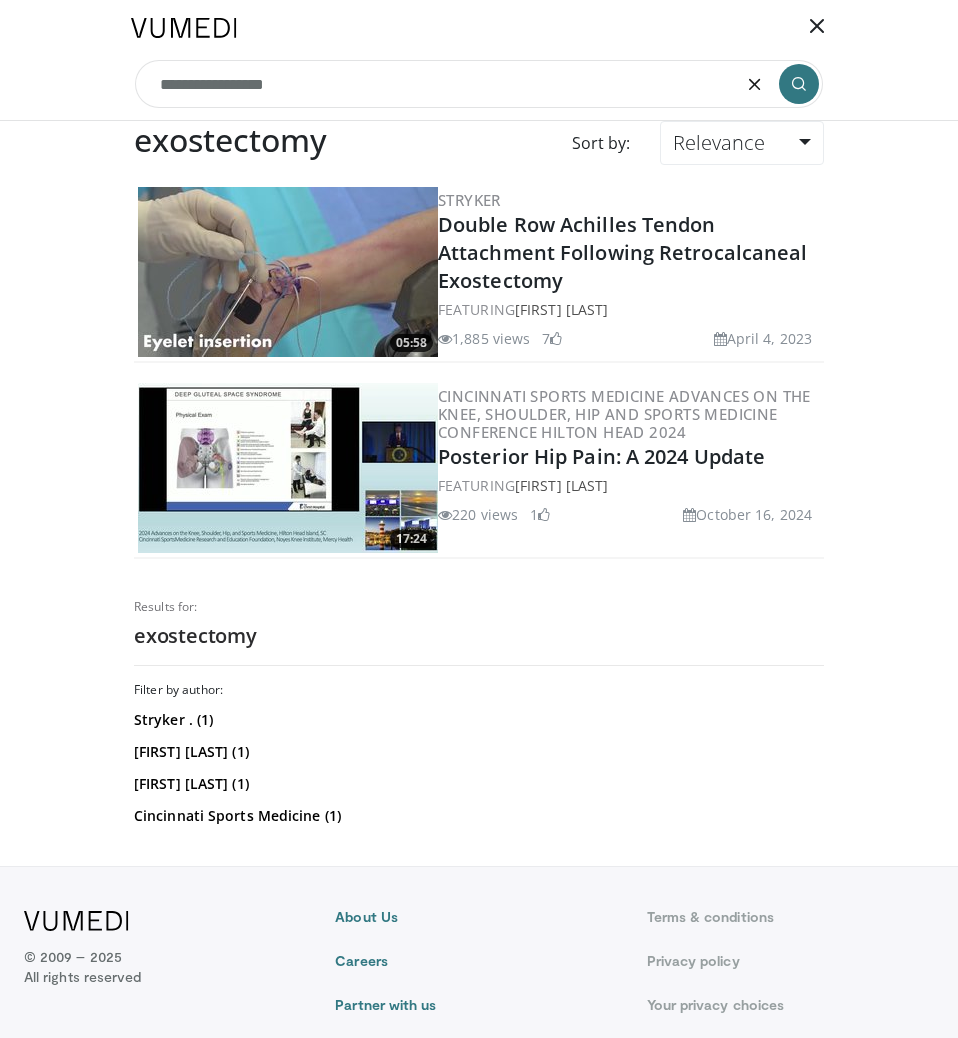 type on "**********" 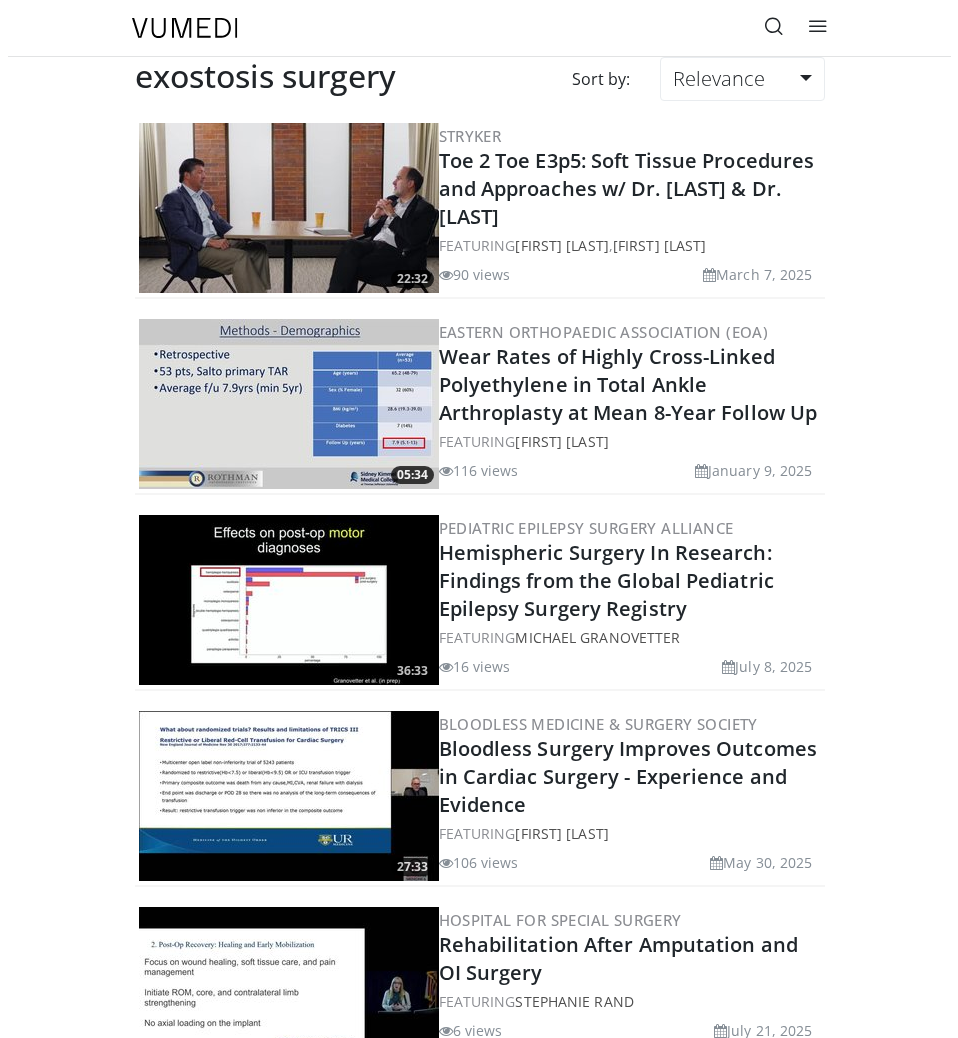 scroll, scrollTop: 0, scrollLeft: 0, axis: both 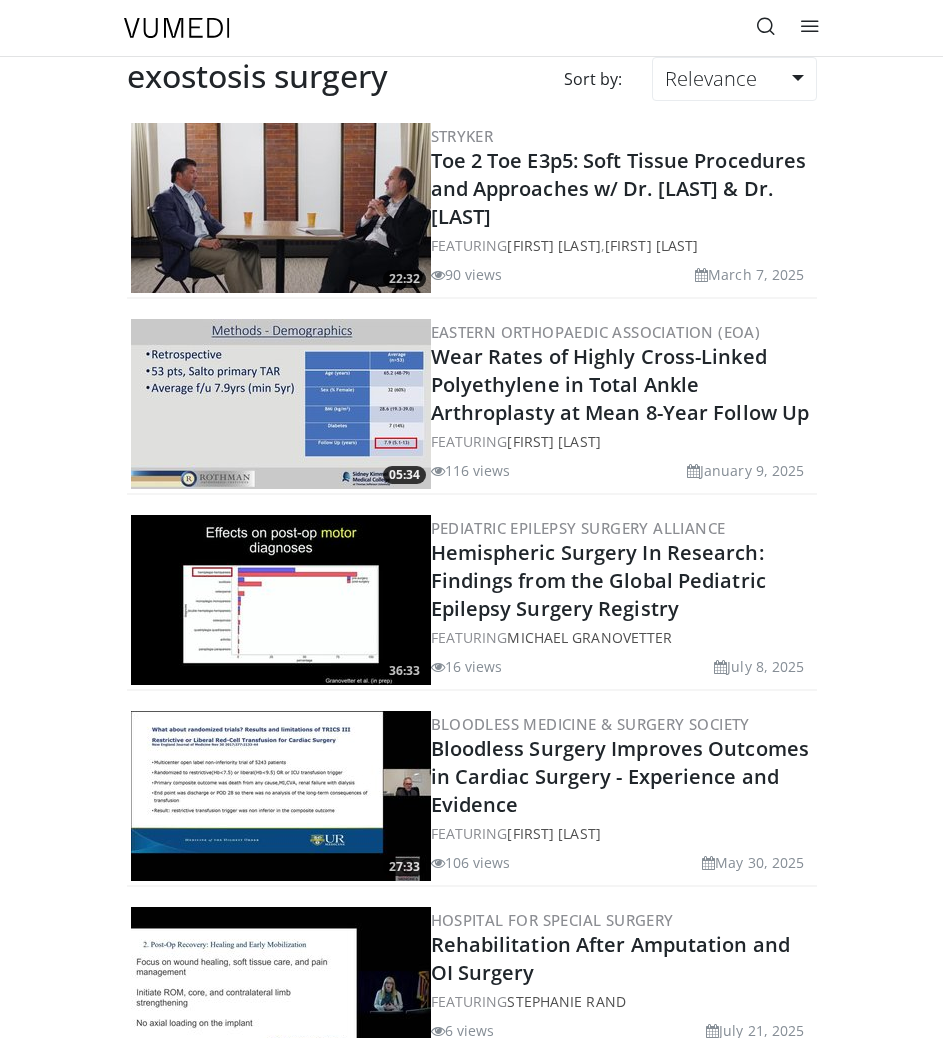 click at bounding box center [766, 26] 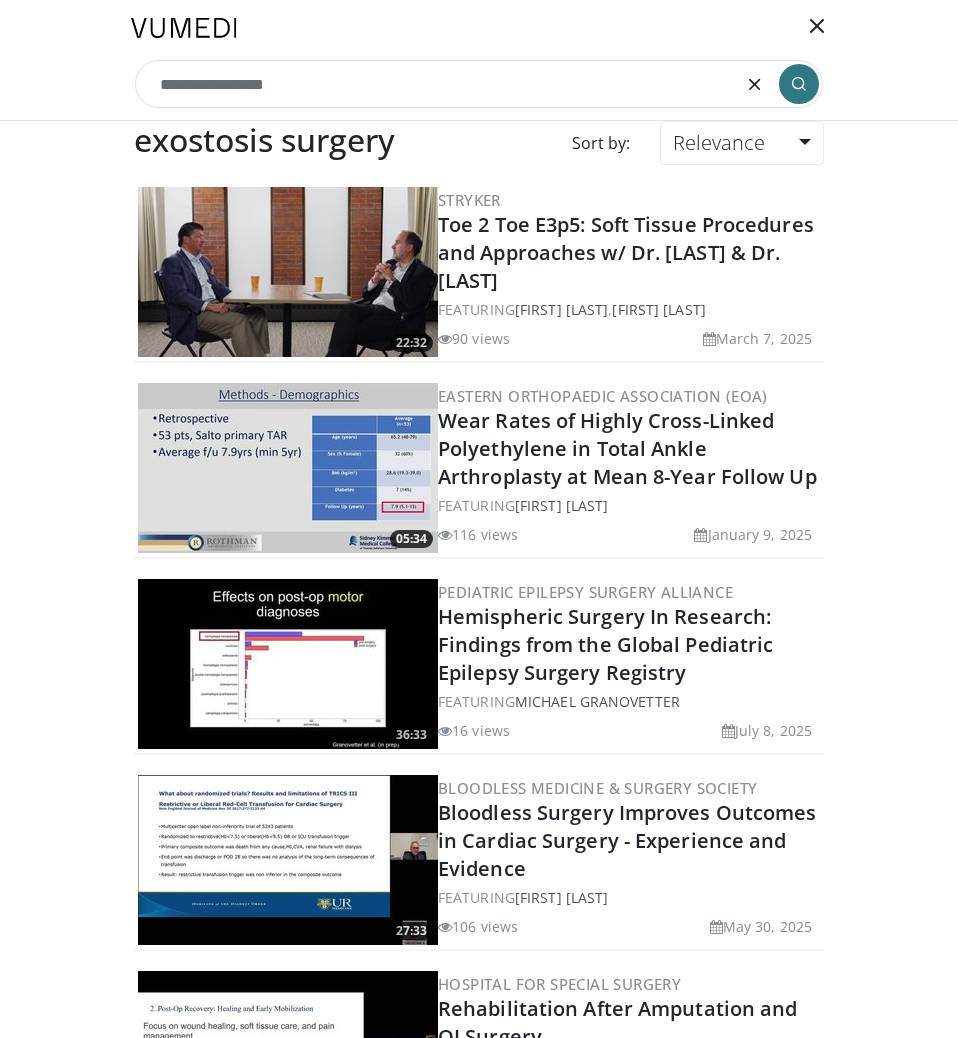 click on "**********" at bounding box center [479, 84] 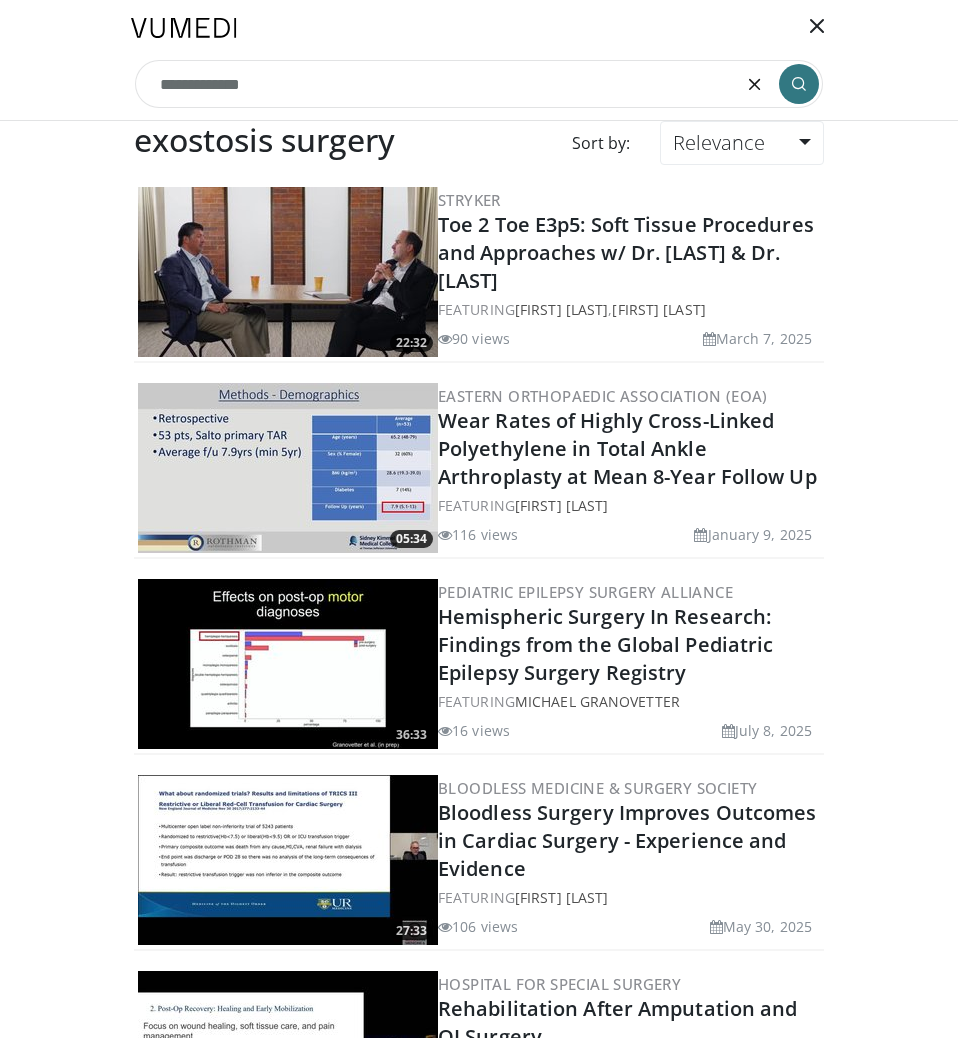 type on "**********" 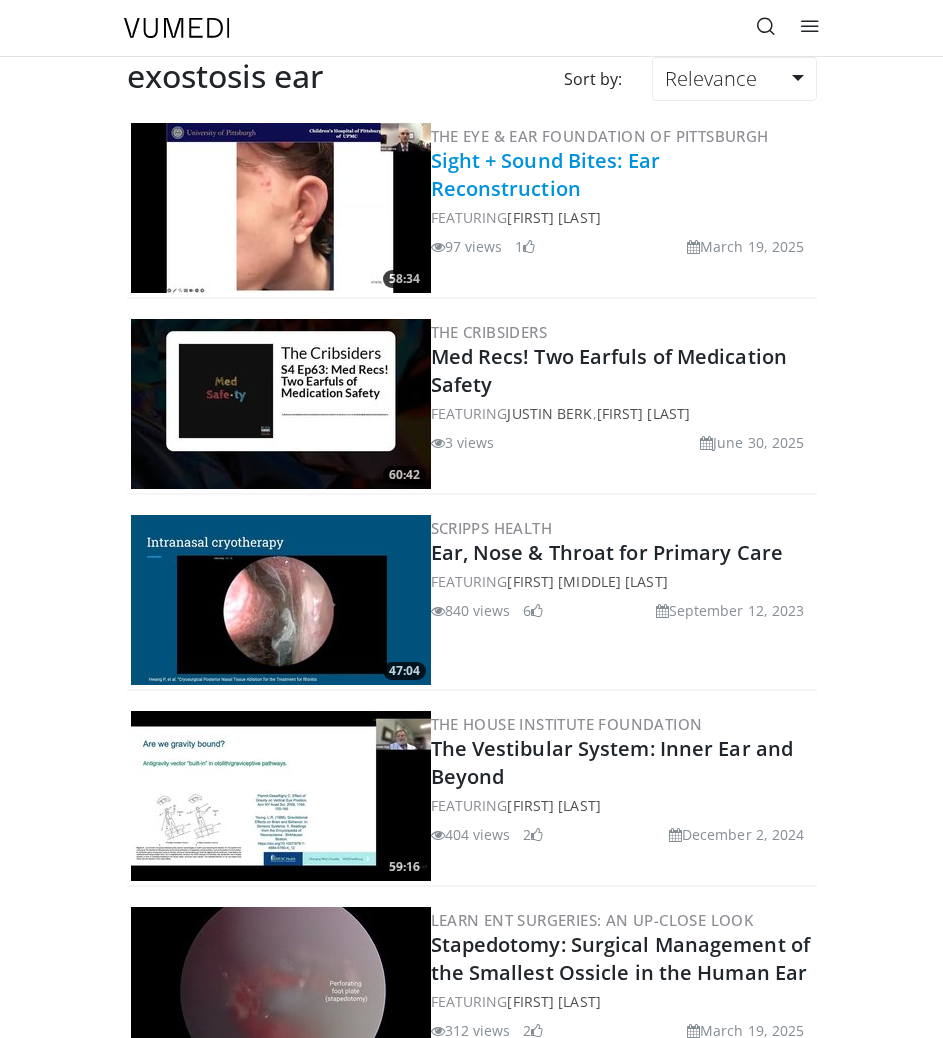 scroll, scrollTop: 0, scrollLeft: 0, axis: both 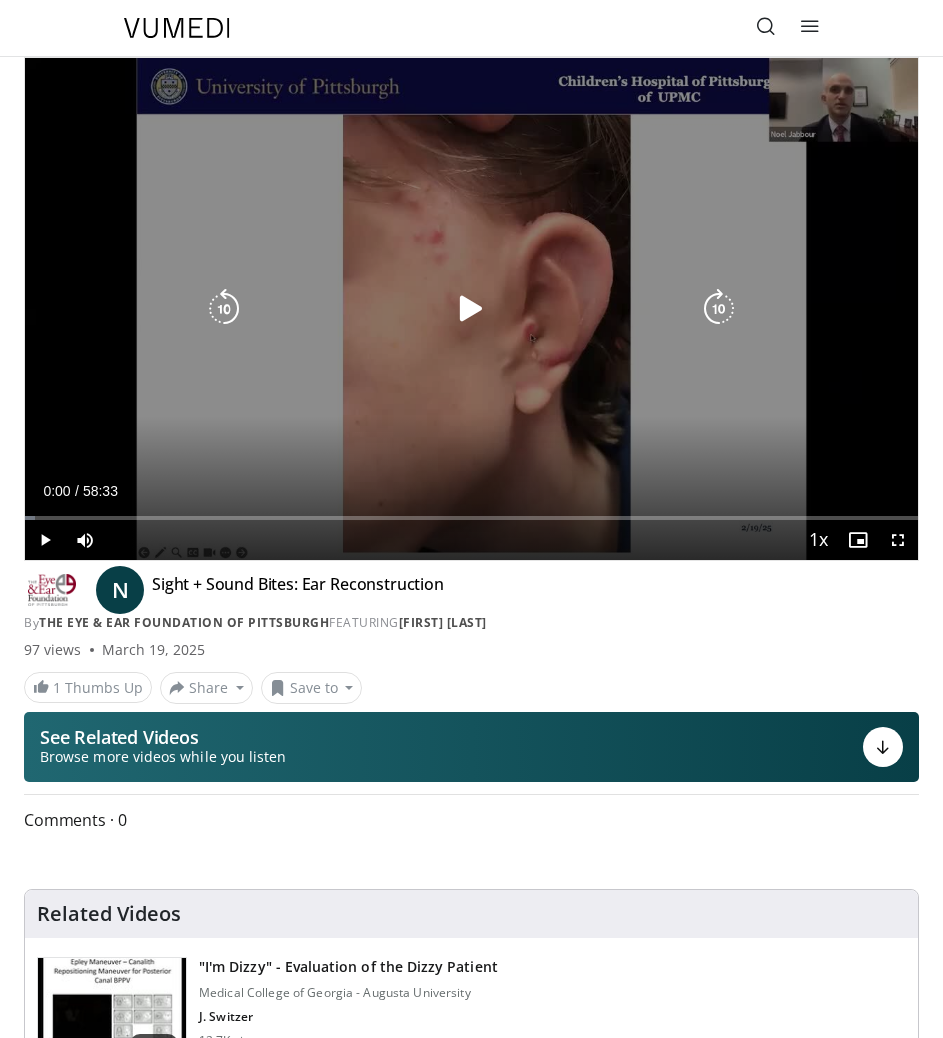 click at bounding box center [471, 309] 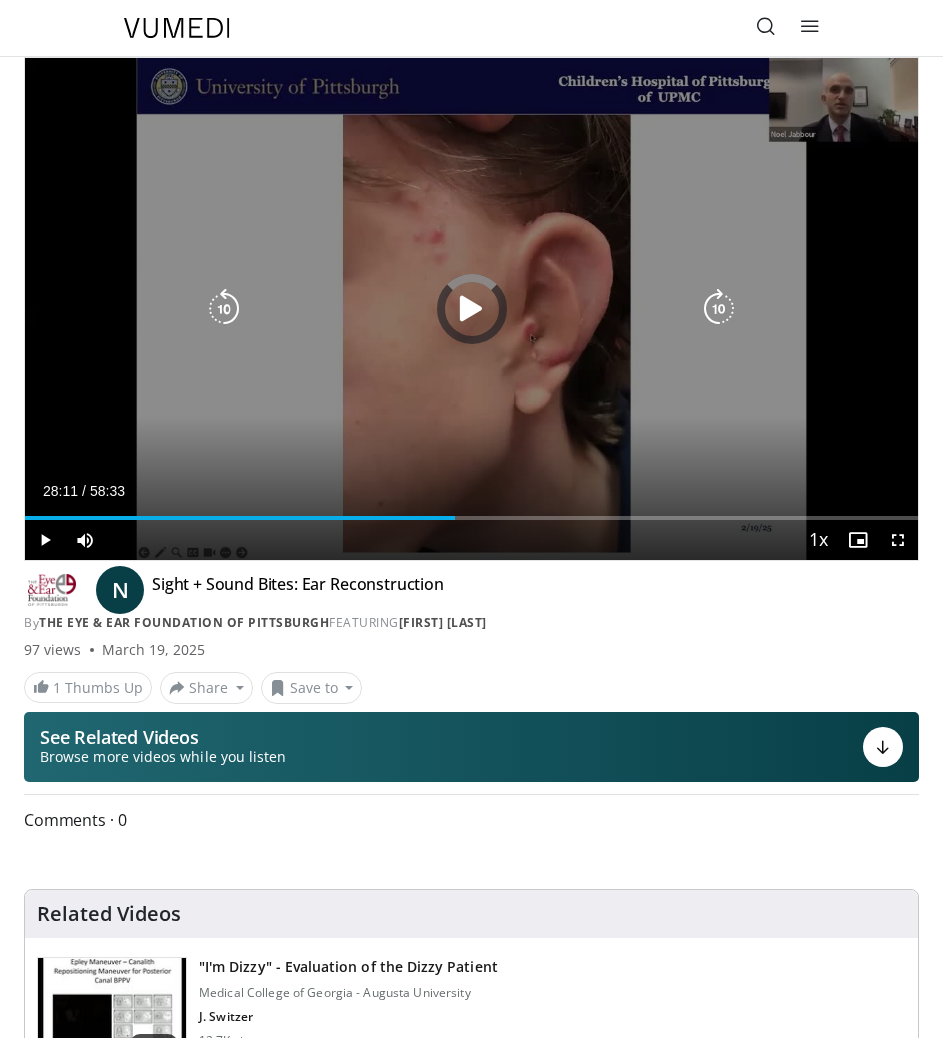 click on "Loaded :  1.13% 00:03 27:08" at bounding box center (471, 510) 